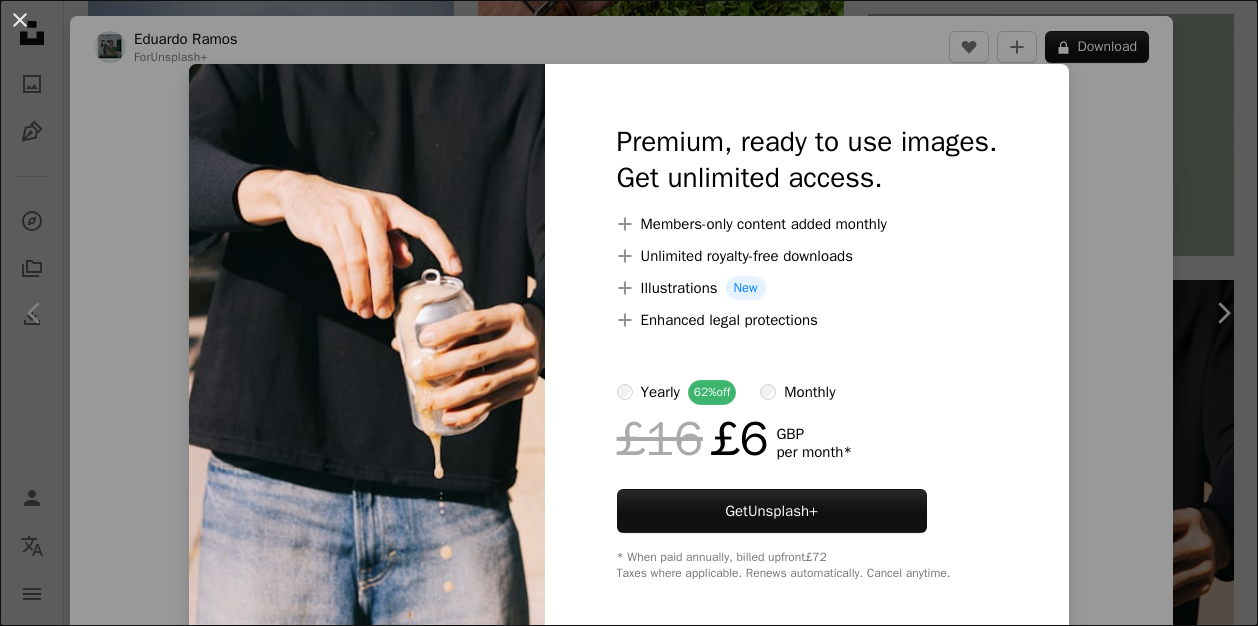 scroll, scrollTop: 19200, scrollLeft: 0, axis: vertical 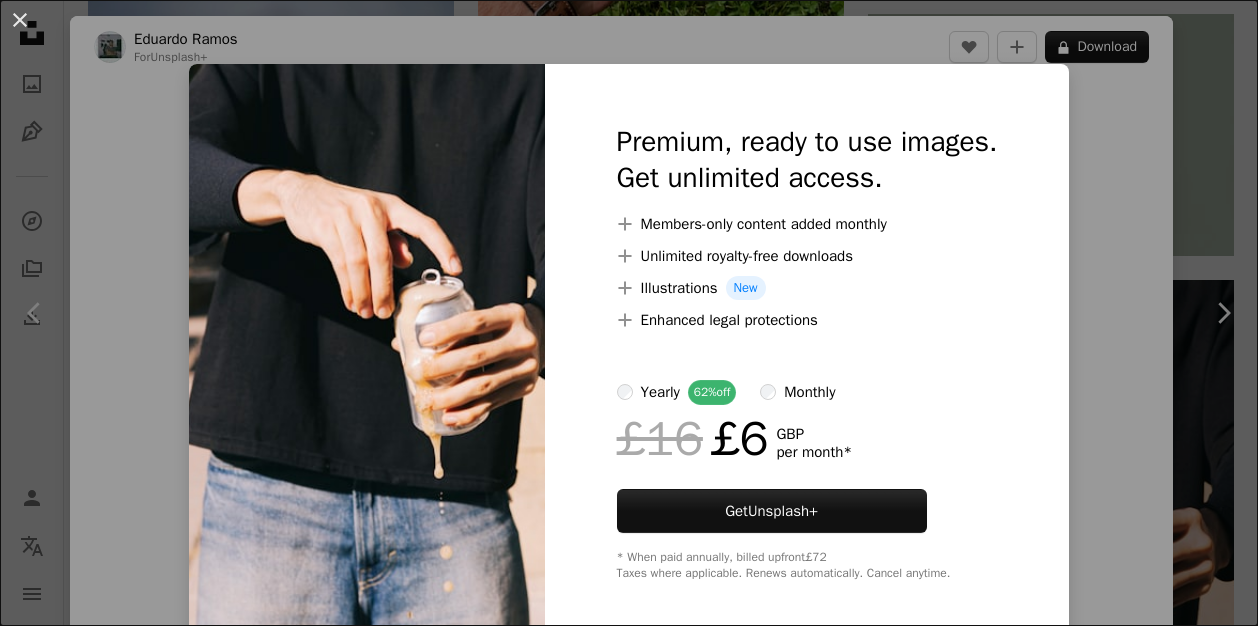 click on "An X shape Premium, ready to use images. Get unlimited access. A plus sign Members-only content added monthly A plus sign Unlimited royalty-free downloads A plus sign Illustrations  New A plus sign Enhanced legal protections yearly 62%  off monthly £16   £6 GBP per month * Get  Unsplash+ * When paid annually, billed upfront  £72 Taxes where applicable. Renews automatically. Cancel anytime." at bounding box center [629, 313] 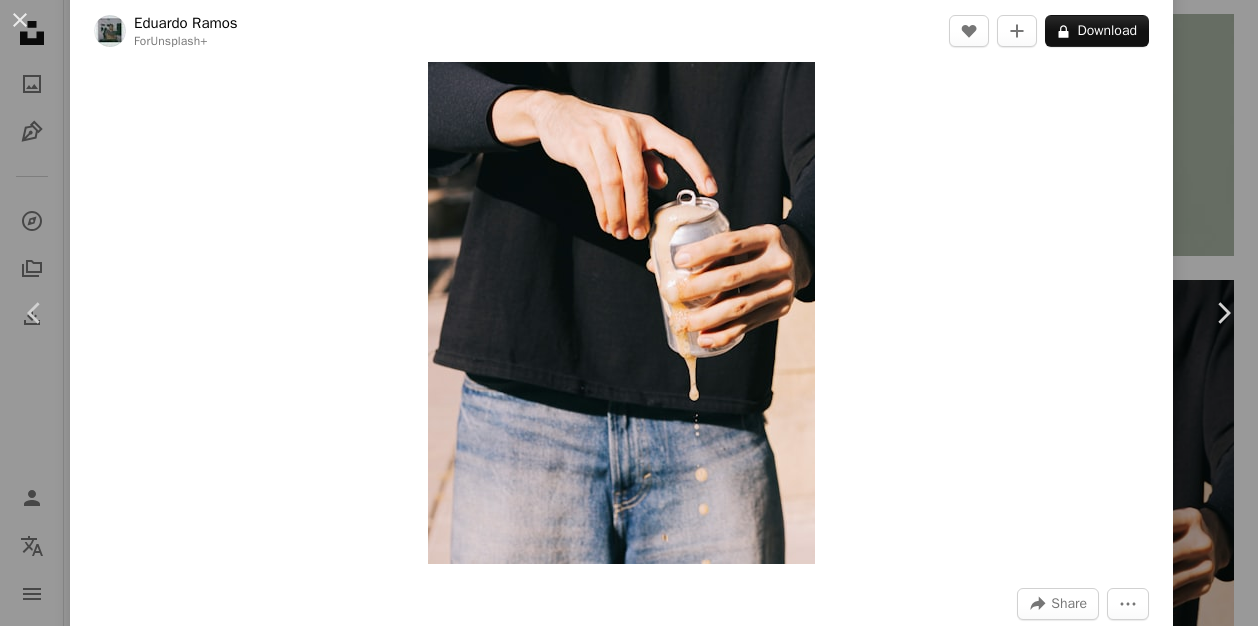 scroll, scrollTop: 100, scrollLeft: 0, axis: vertical 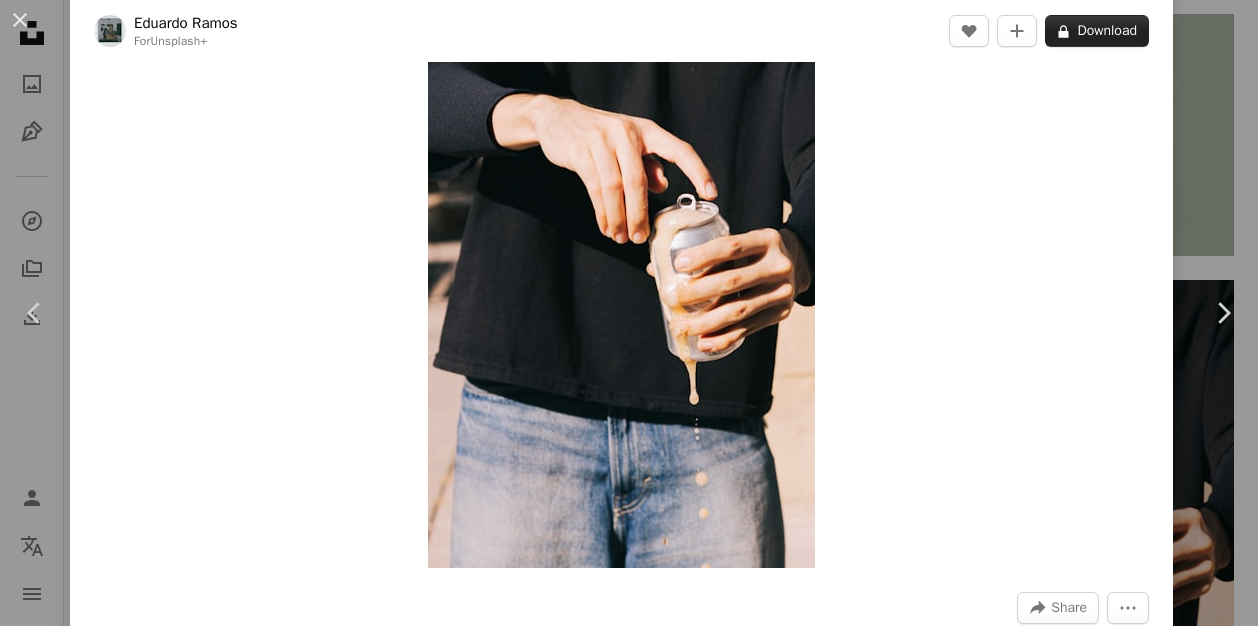 click on "A lock Download" at bounding box center (1097, 31) 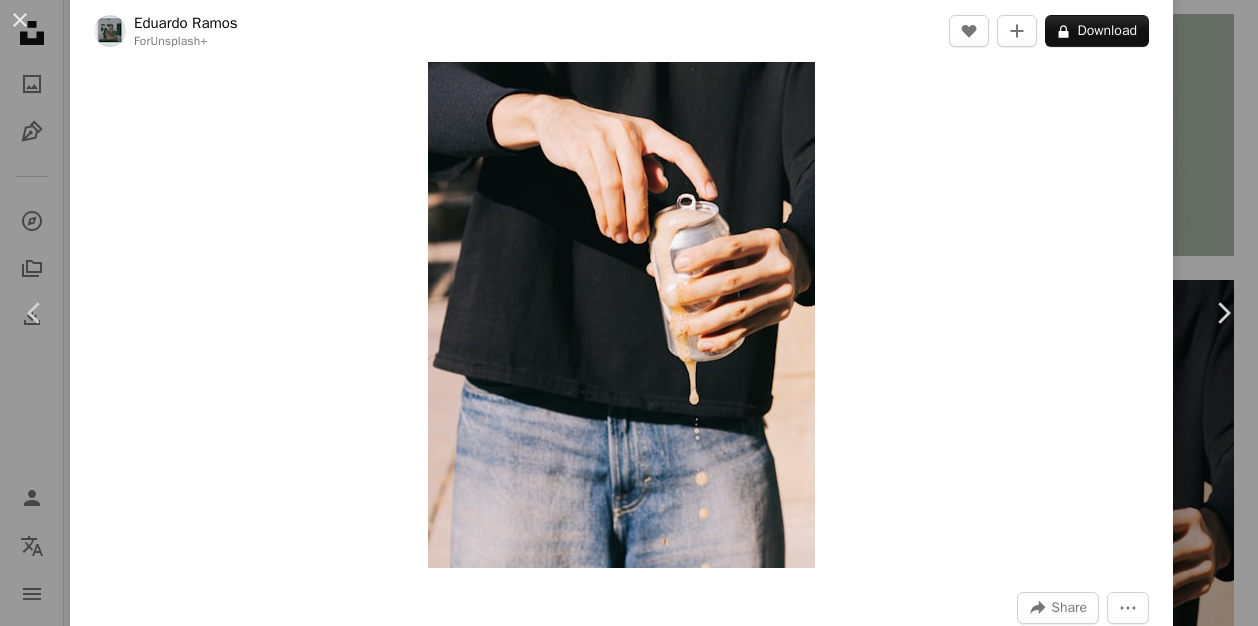 click on "An X shape Premium, ready to use images. Get unlimited access. A plus sign Members-only content added monthly A plus sign Unlimited royalty-free downloads A plus sign Illustrations  New A plus sign Enhanced legal protections yearly 62%  off monthly £16   £6 GBP per month * Get  Unsplash+ * When paid annually, billed upfront  £72 Taxes where applicable. Renews automatically. Cancel anytime." at bounding box center [629, 3871] 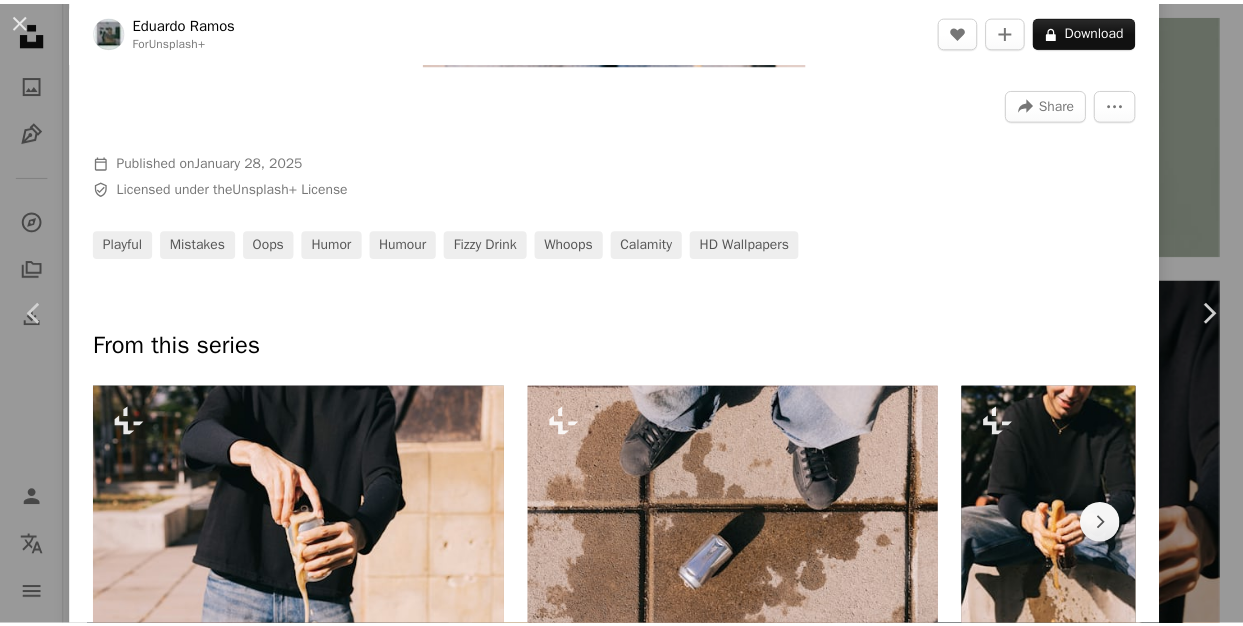 scroll, scrollTop: 400, scrollLeft: 0, axis: vertical 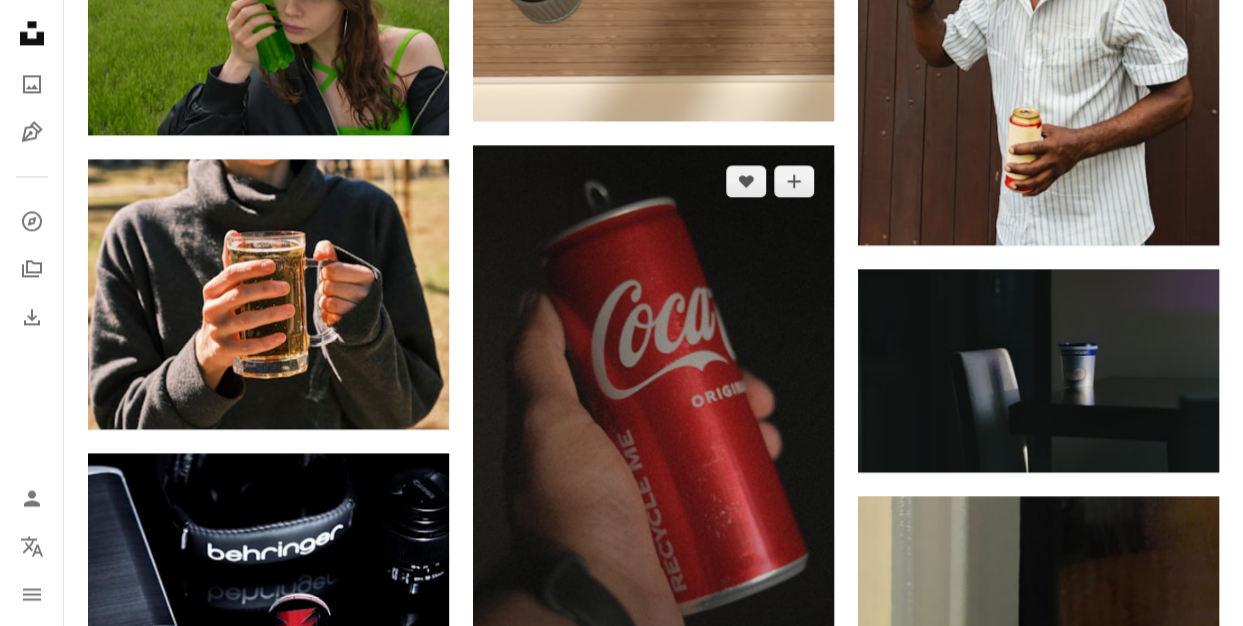 click at bounding box center (653, 416) 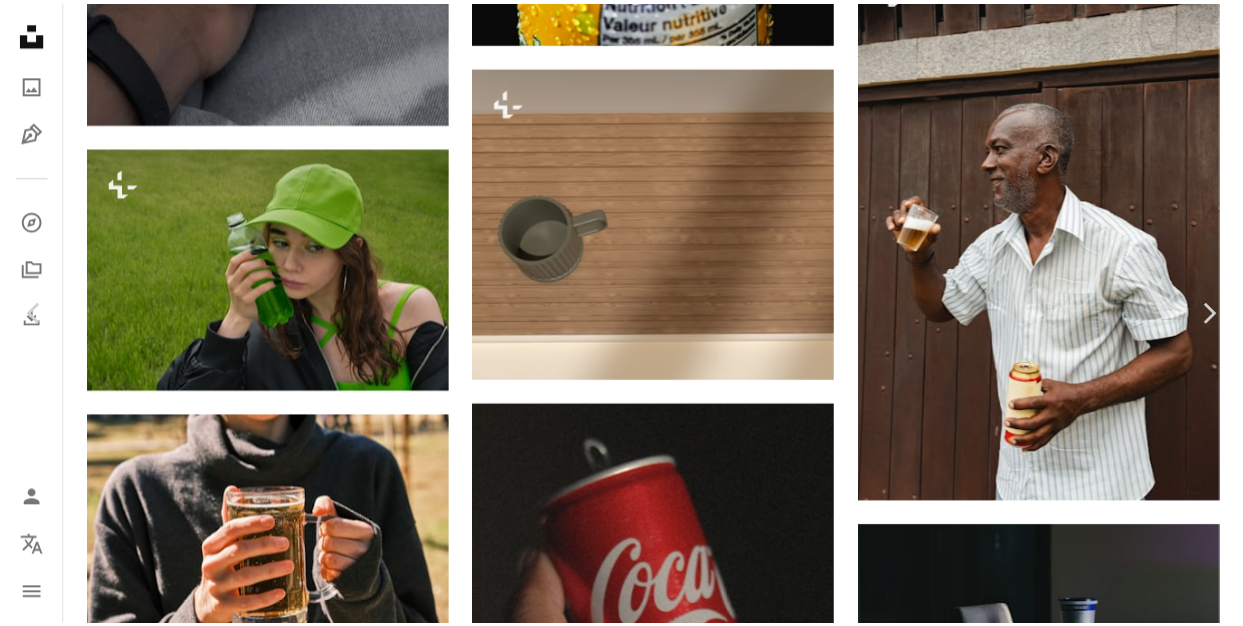 scroll, scrollTop: 0, scrollLeft: 0, axis: both 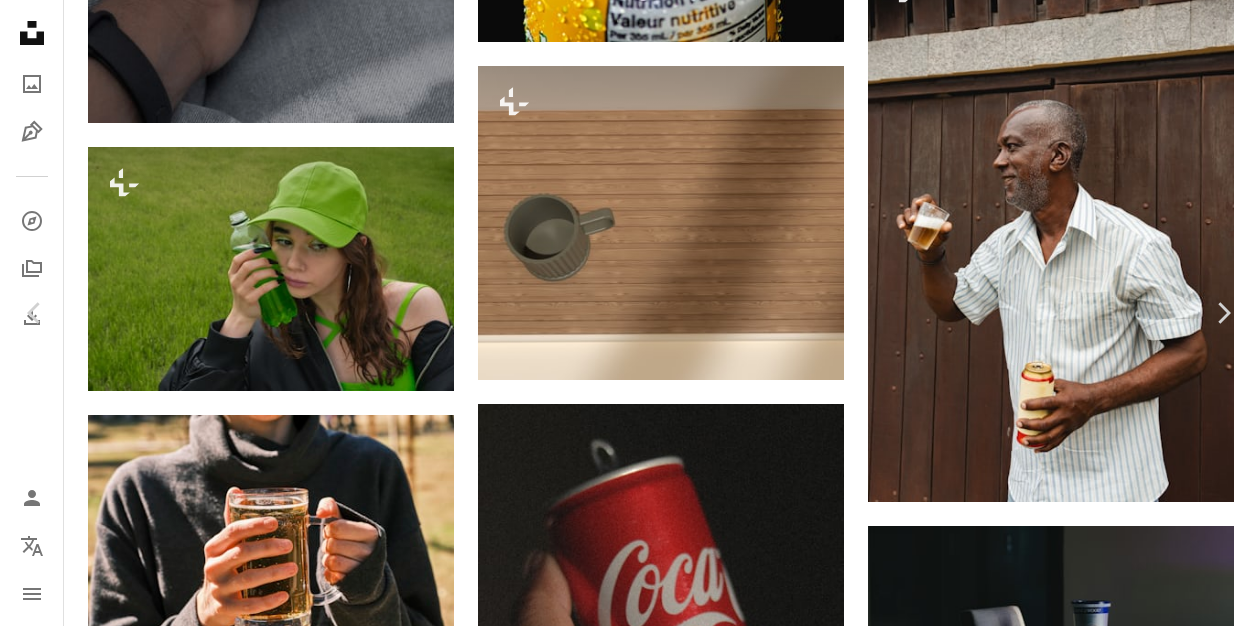 click on "Download free" at bounding box center (1059, 5288) 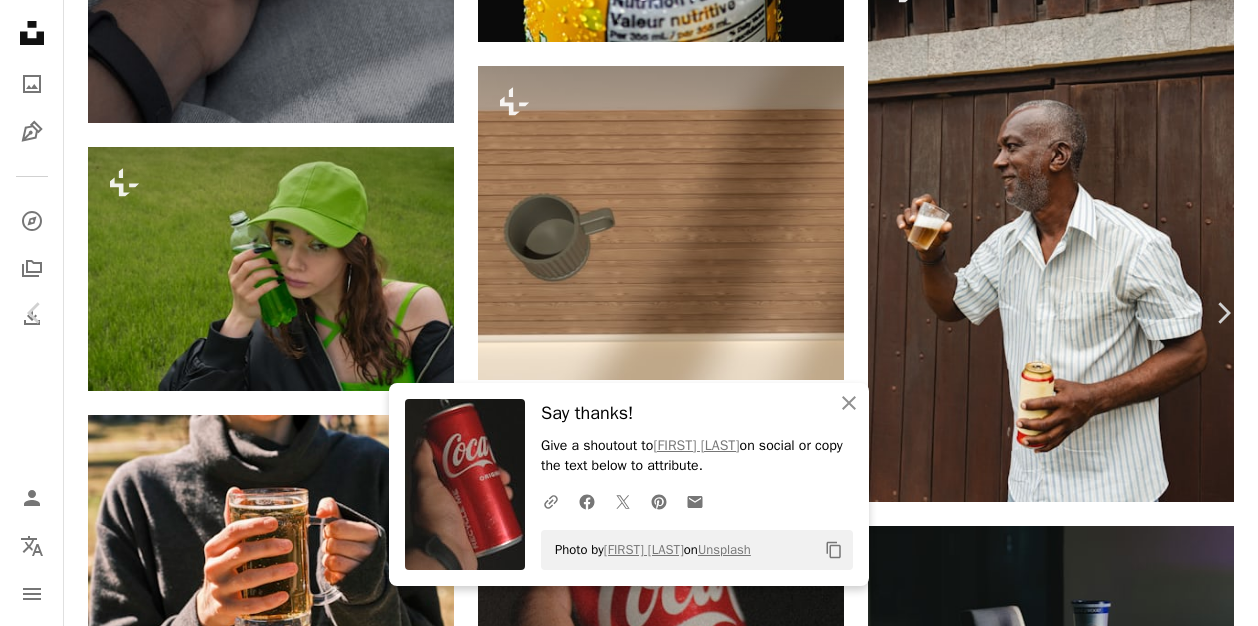 drag, startPoint x: 551, startPoint y: 550, endPoint x: 735, endPoint y: 539, distance: 184.3285 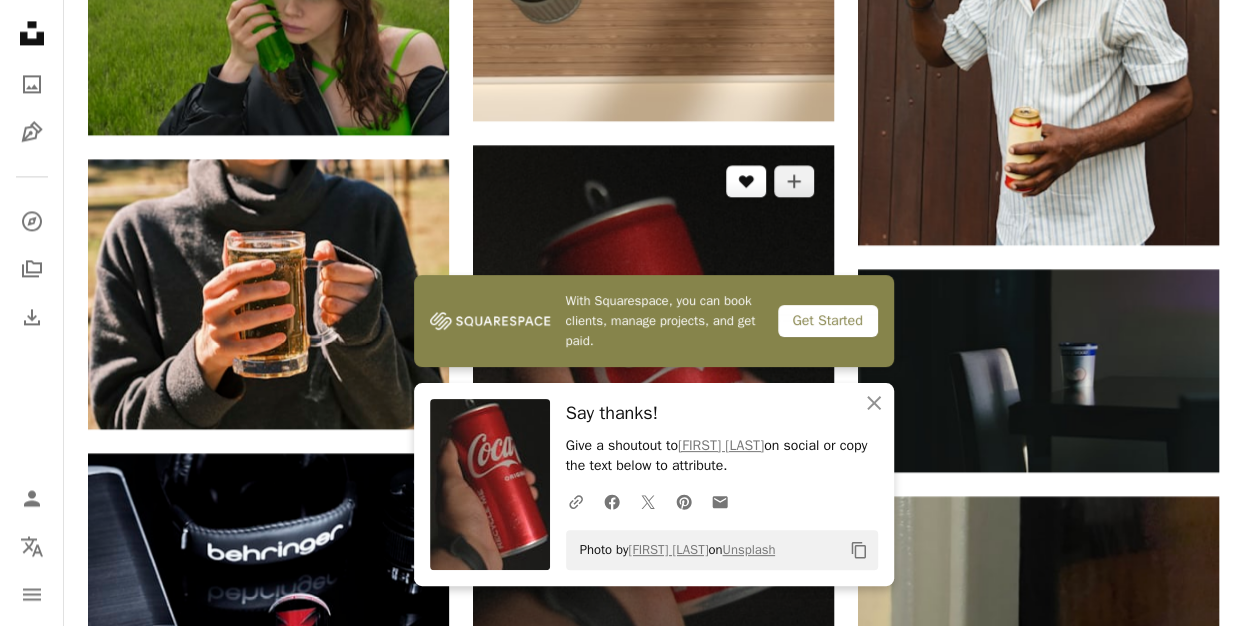 click on "A heart" at bounding box center [746, 181] 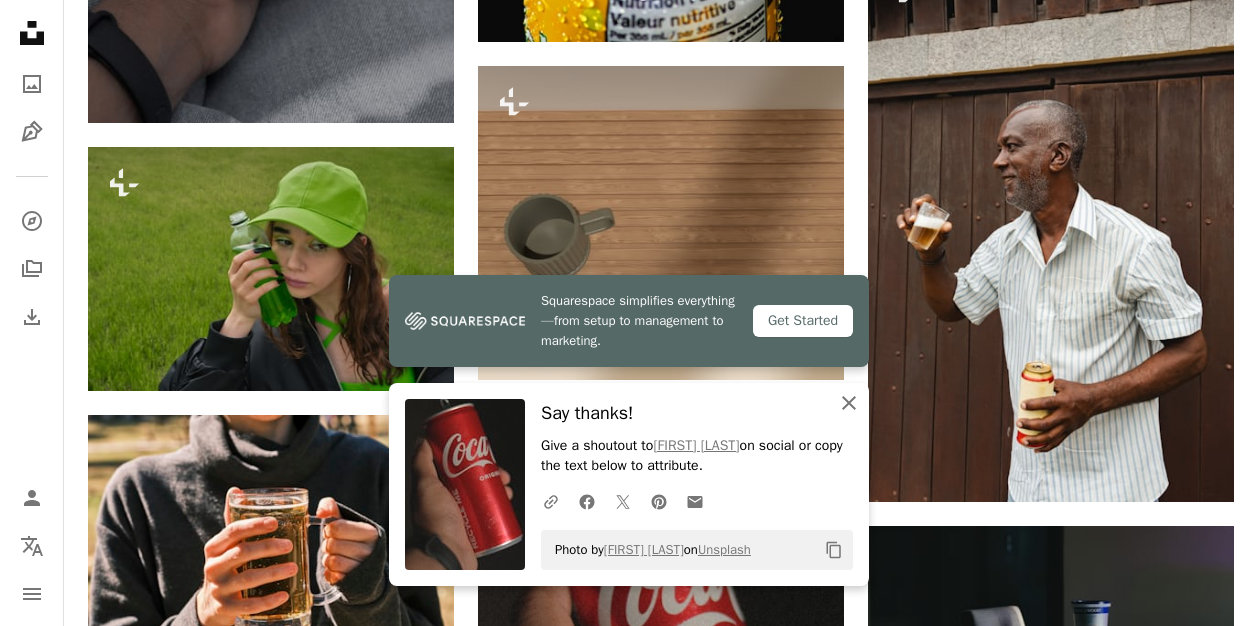 click on "An X shape" 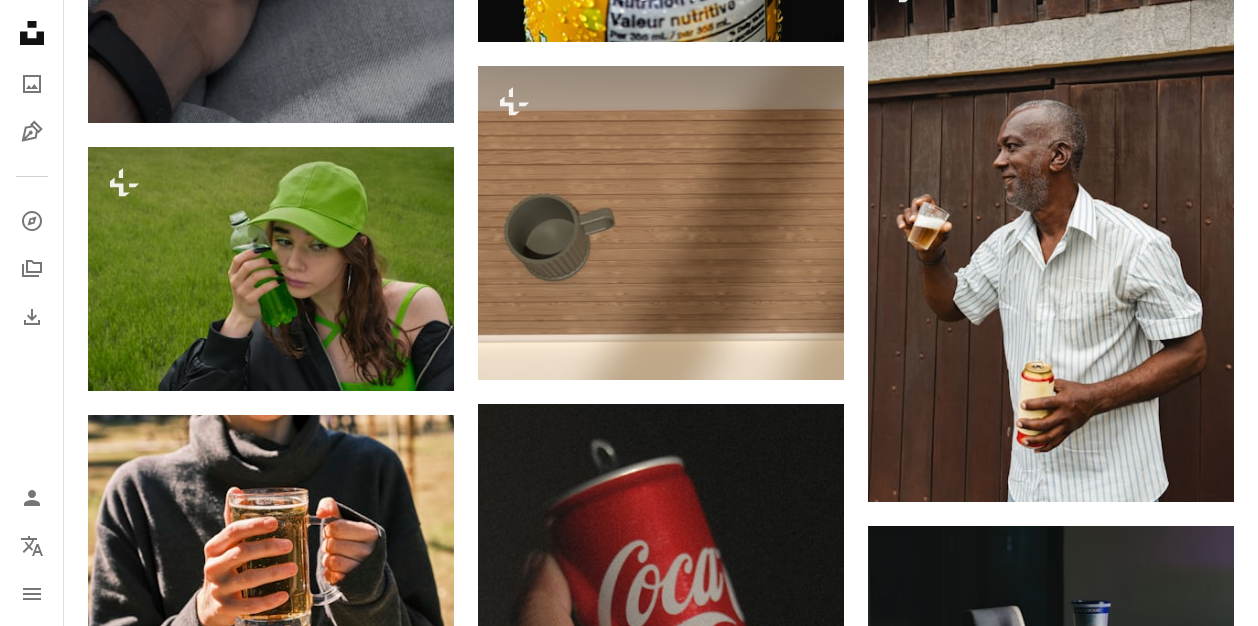 type on "**********" 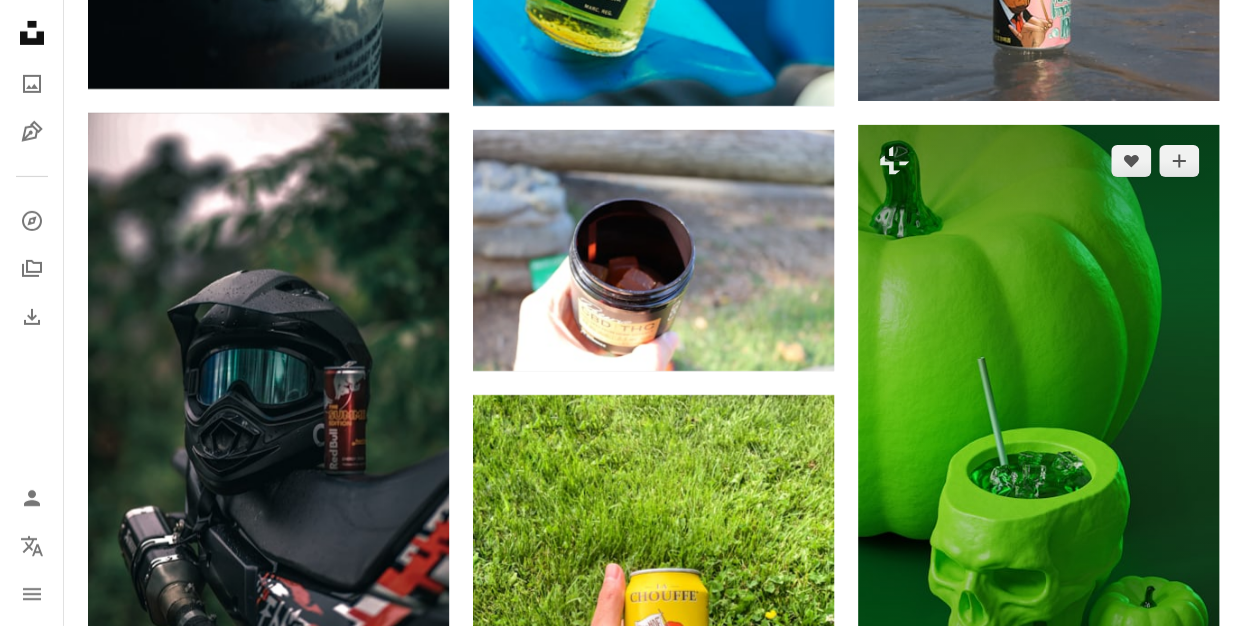 scroll, scrollTop: 18100, scrollLeft: 0, axis: vertical 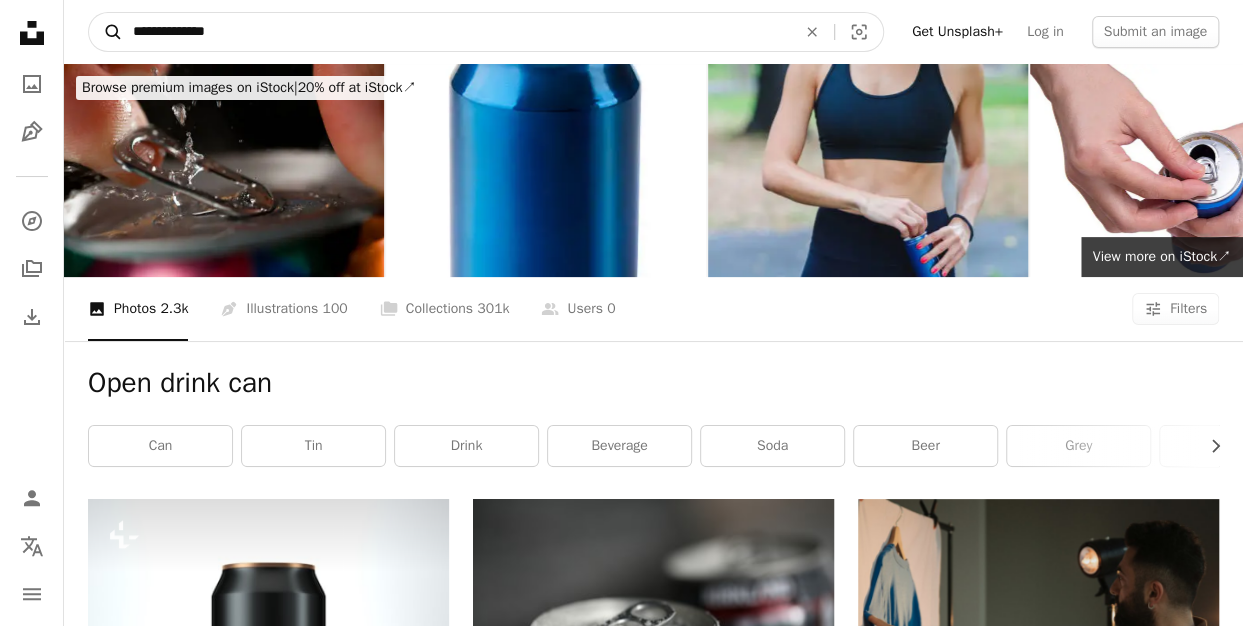 drag, startPoint x: 255, startPoint y: 27, endPoint x: 105, endPoint y: 25, distance: 150.01334 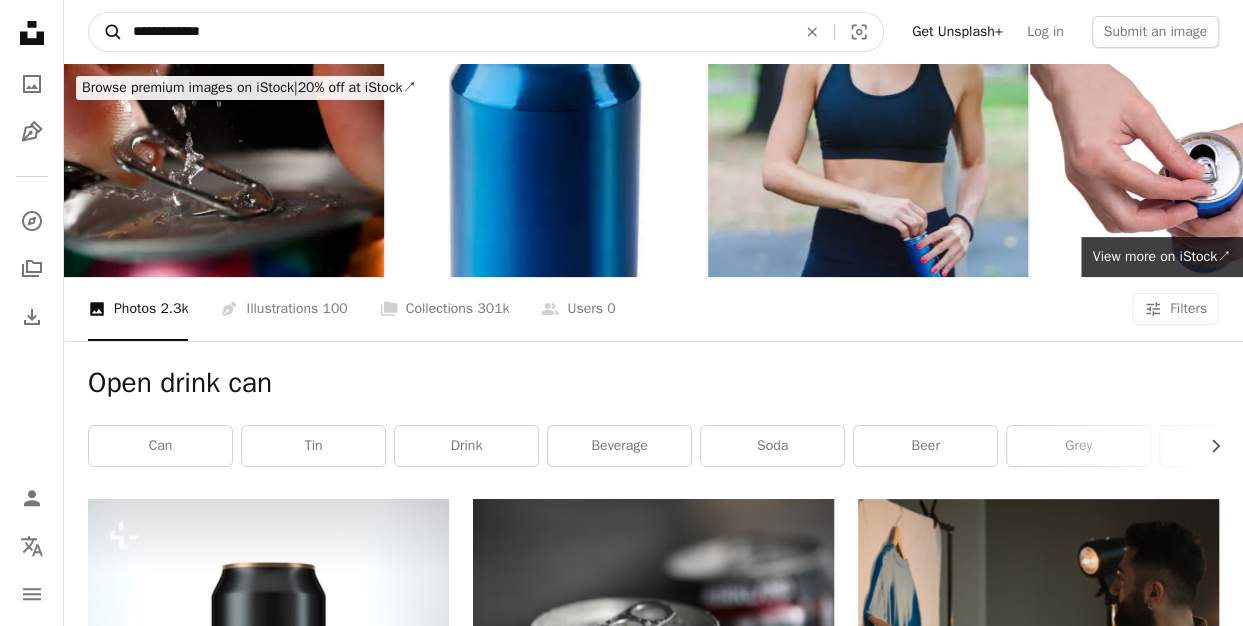 type on "**********" 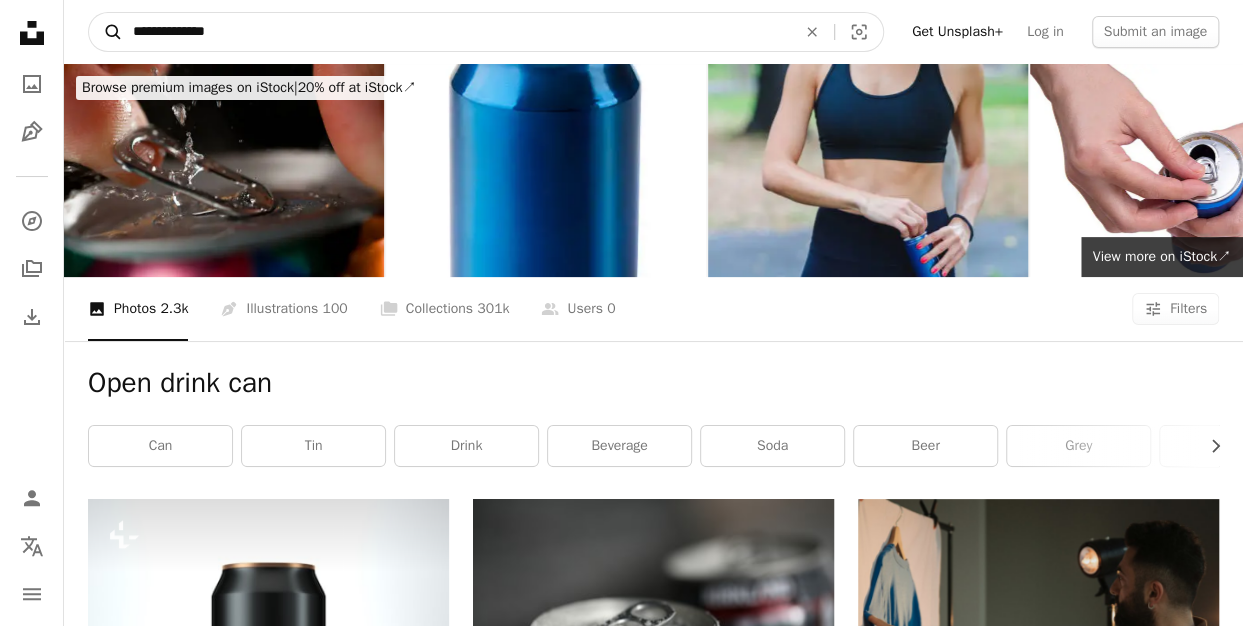 click on "A magnifying glass" at bounding box center (106, 32) 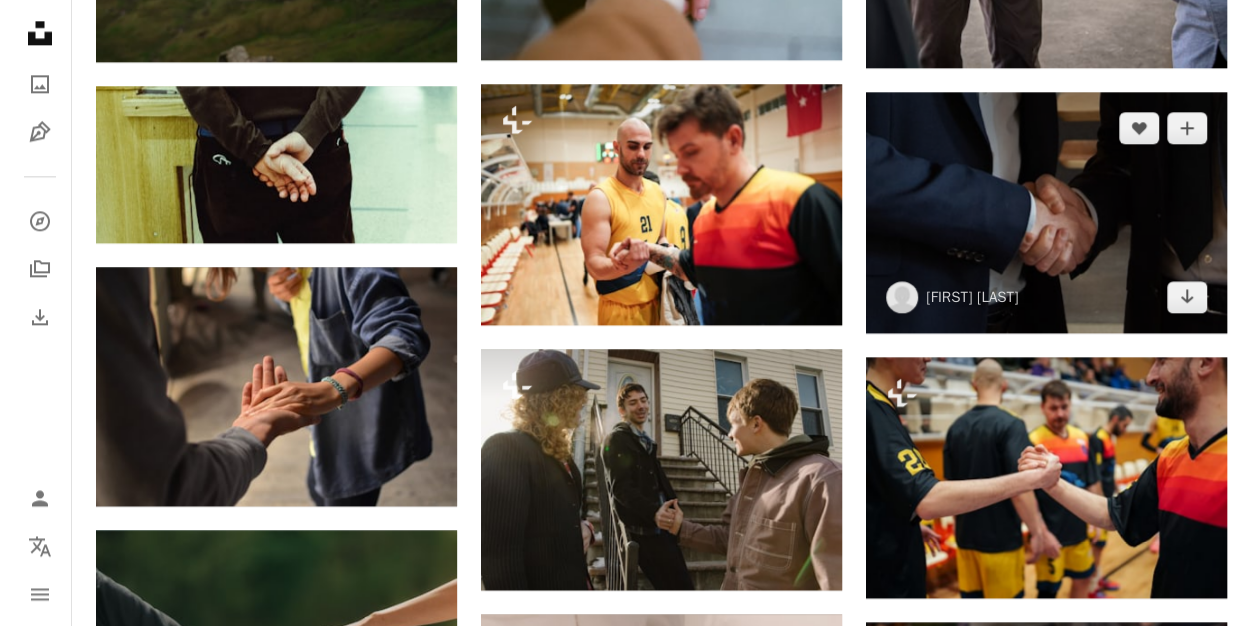 scroll, scrollTop: 1200, scrollLeft: 0, axis: vertical 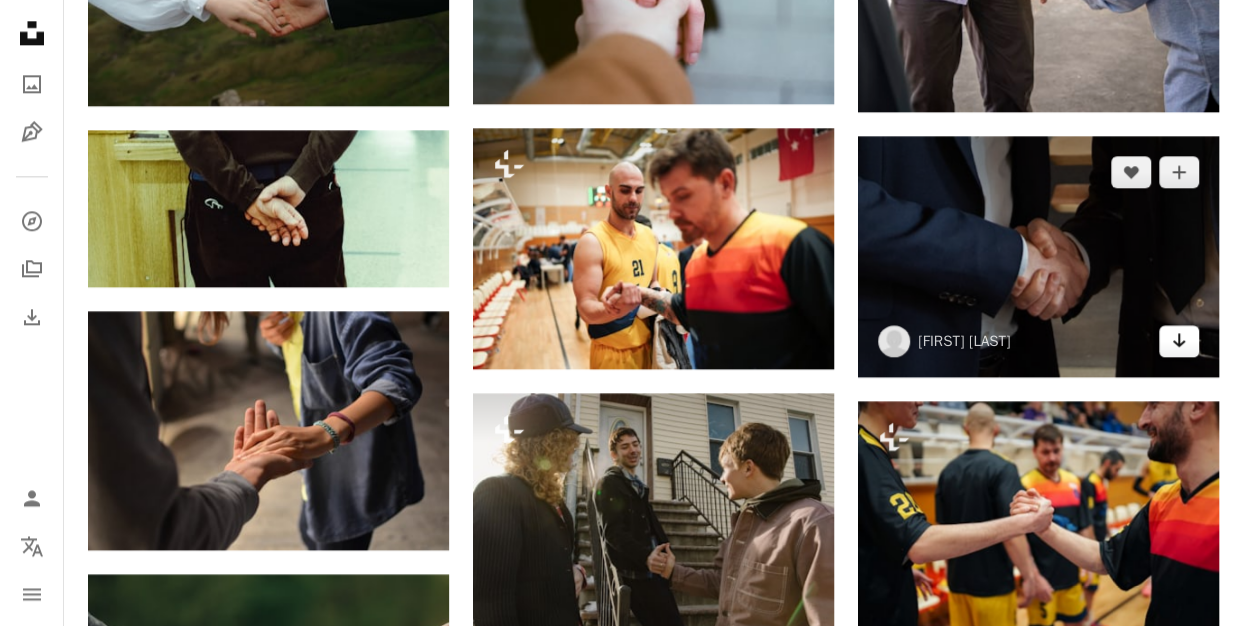 click 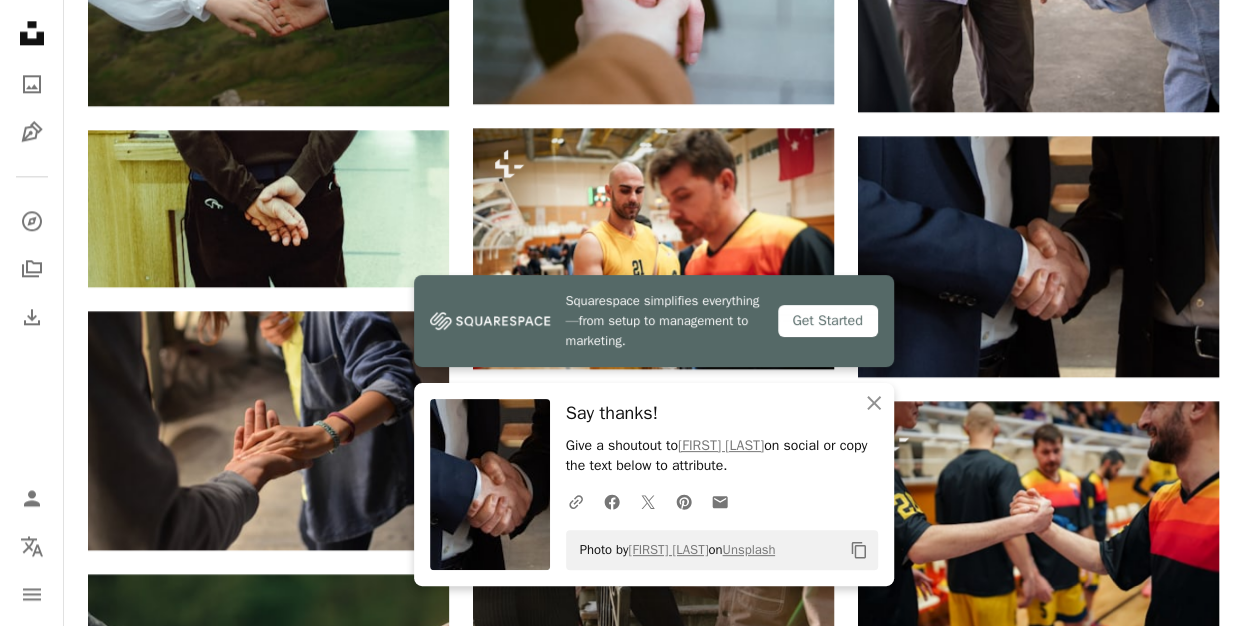 click on "Photo by  [FIRST] [LAST]  on  Unsplash
Copy content" at bounding box center (722, 550) 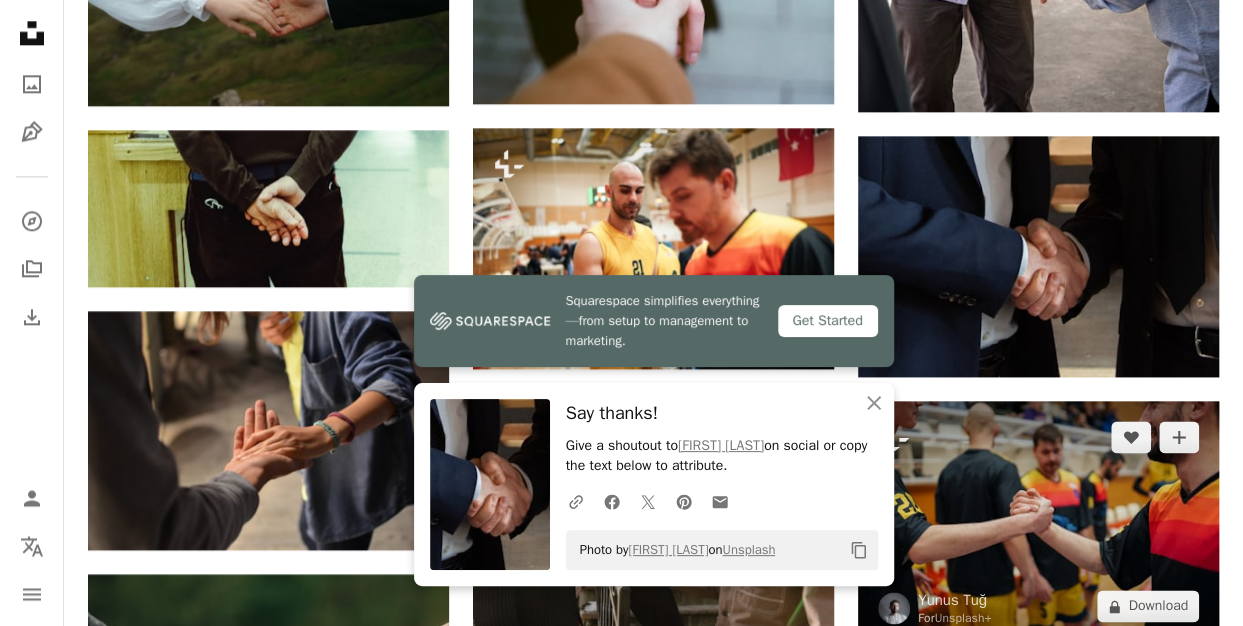 click at bounding box center (1038, 521) 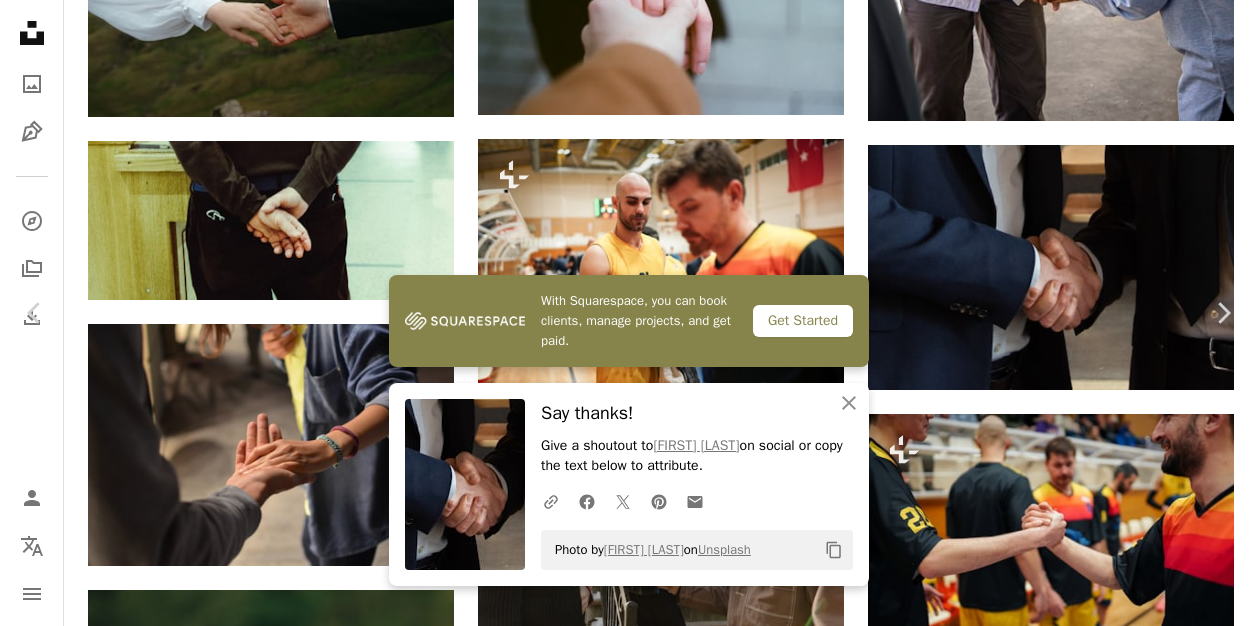 click at bounding box center (465, 484) 